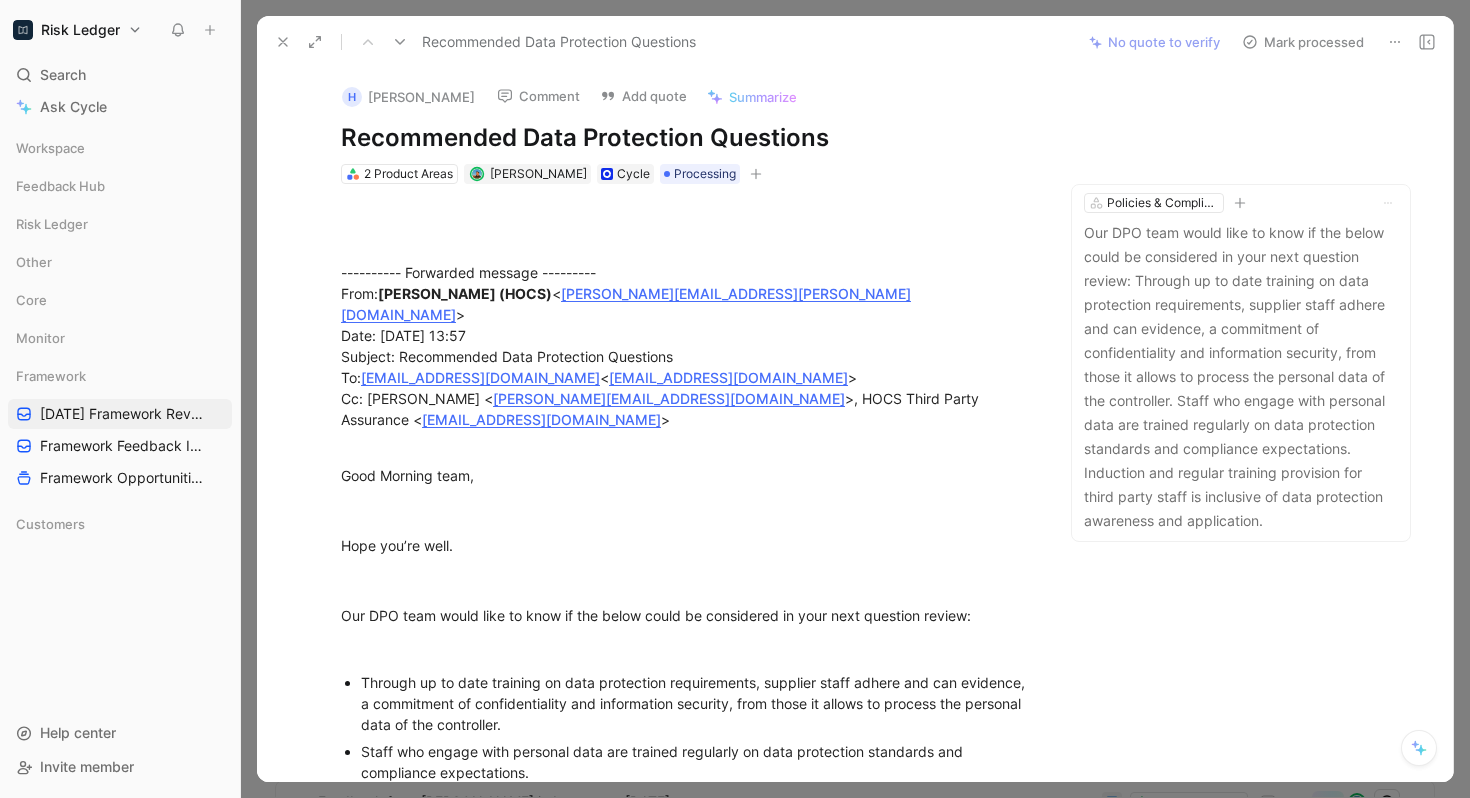 scroll, scrollTop: 0, scrollLeft: 0, axis: both 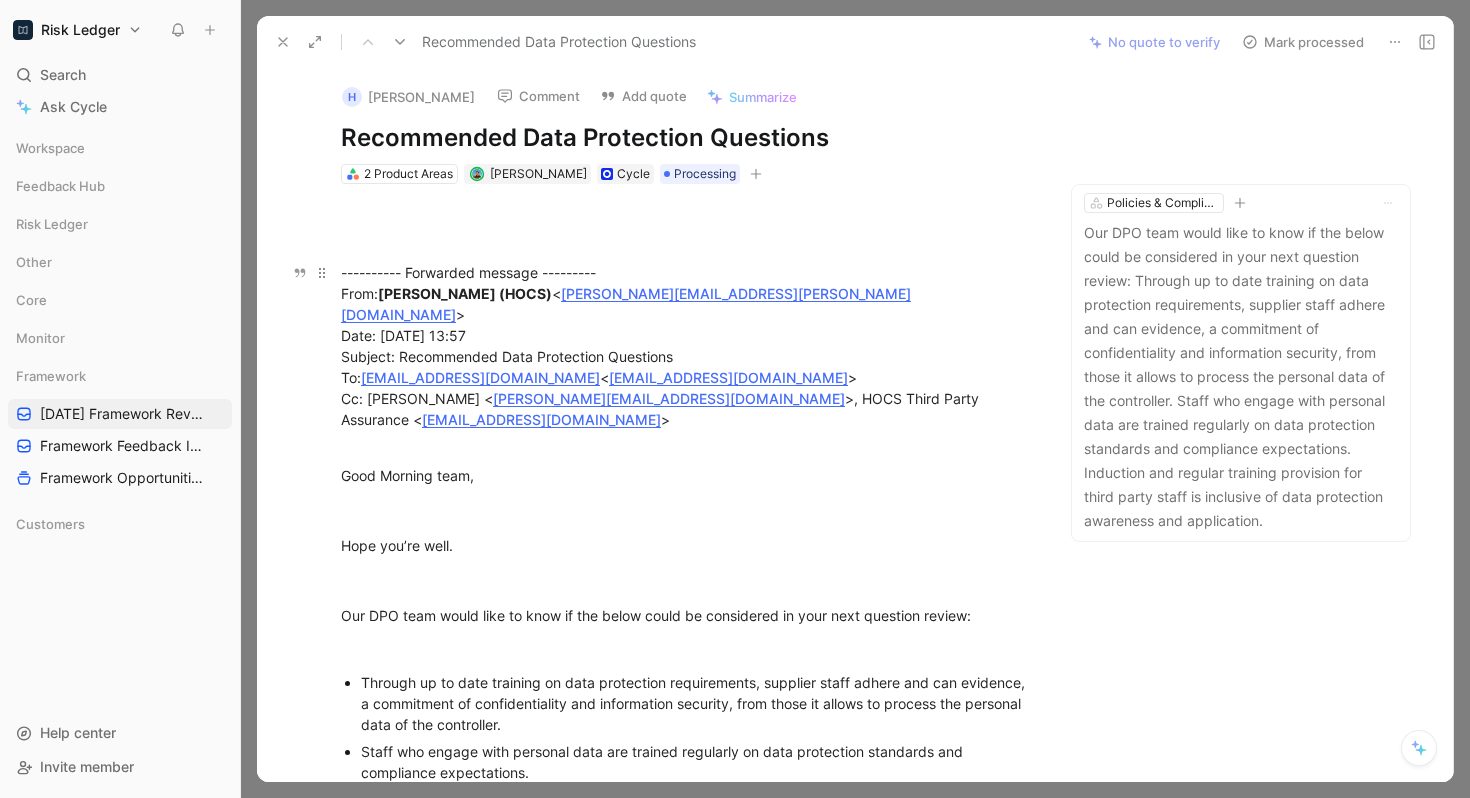 click on "---------- Forwarded message --------- From:  [PERSON_NAME] (HOCS)  < [PERSON_NAME][EMAIL_ADDRESS][PERSON_NAME][DOMAIN_NAME] > Date: [DATE] 13:57 Subject: Recommended Data Protection Questions To:  [EMAIL_ADDRESS][DOMAIN_NAME]  < [EMAIL_ADDRESS][DOMAIN_NAME] > Cc: [PERSON_NAME] < [PERSON_NAME][EMAIL_ADDRESS][DOMAIN_NAME] >, HOCS Third Party Assurance < [EMAIL_ADDRESS][DOMAIN_NAME] >" at bounding box center [687, 356] 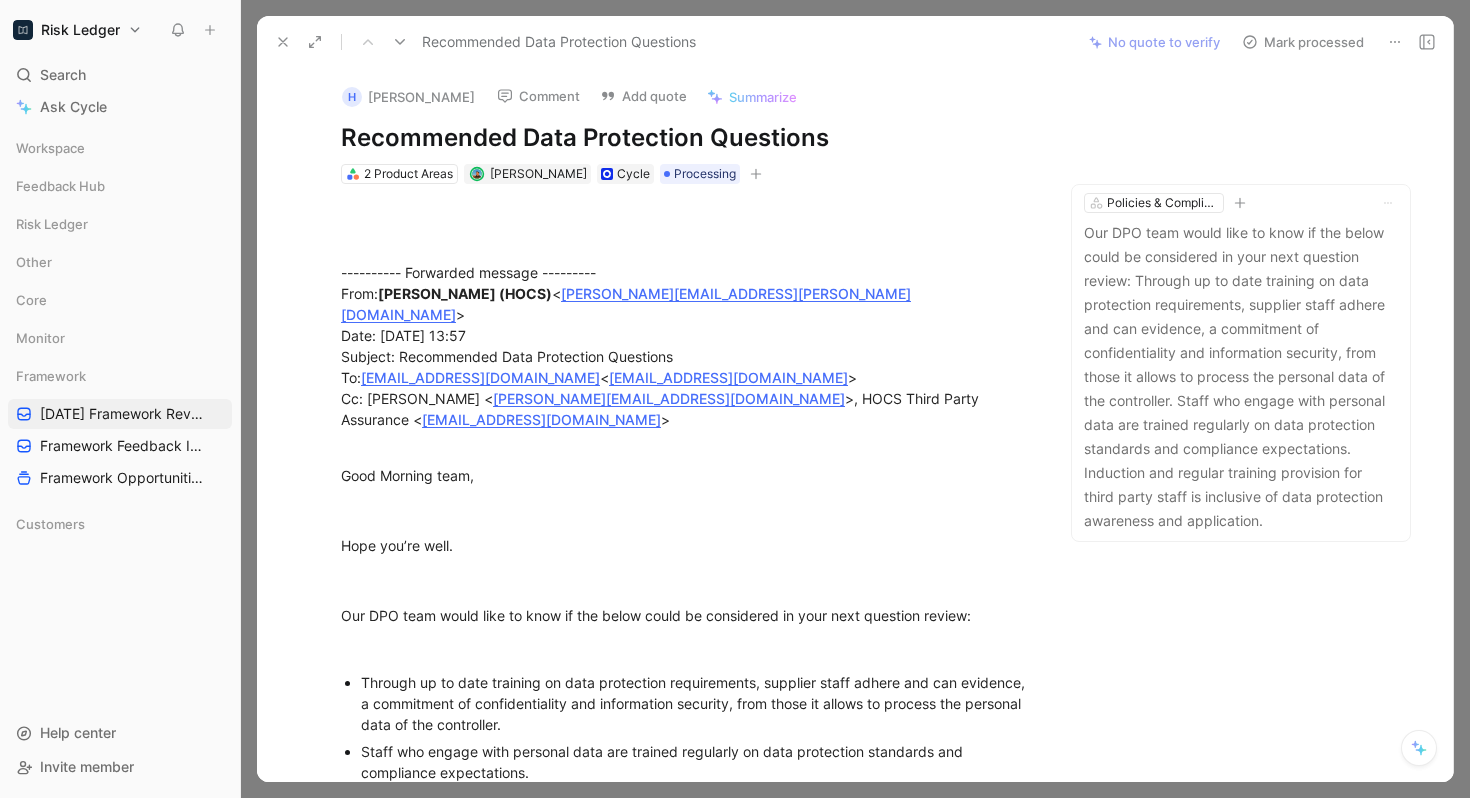 click 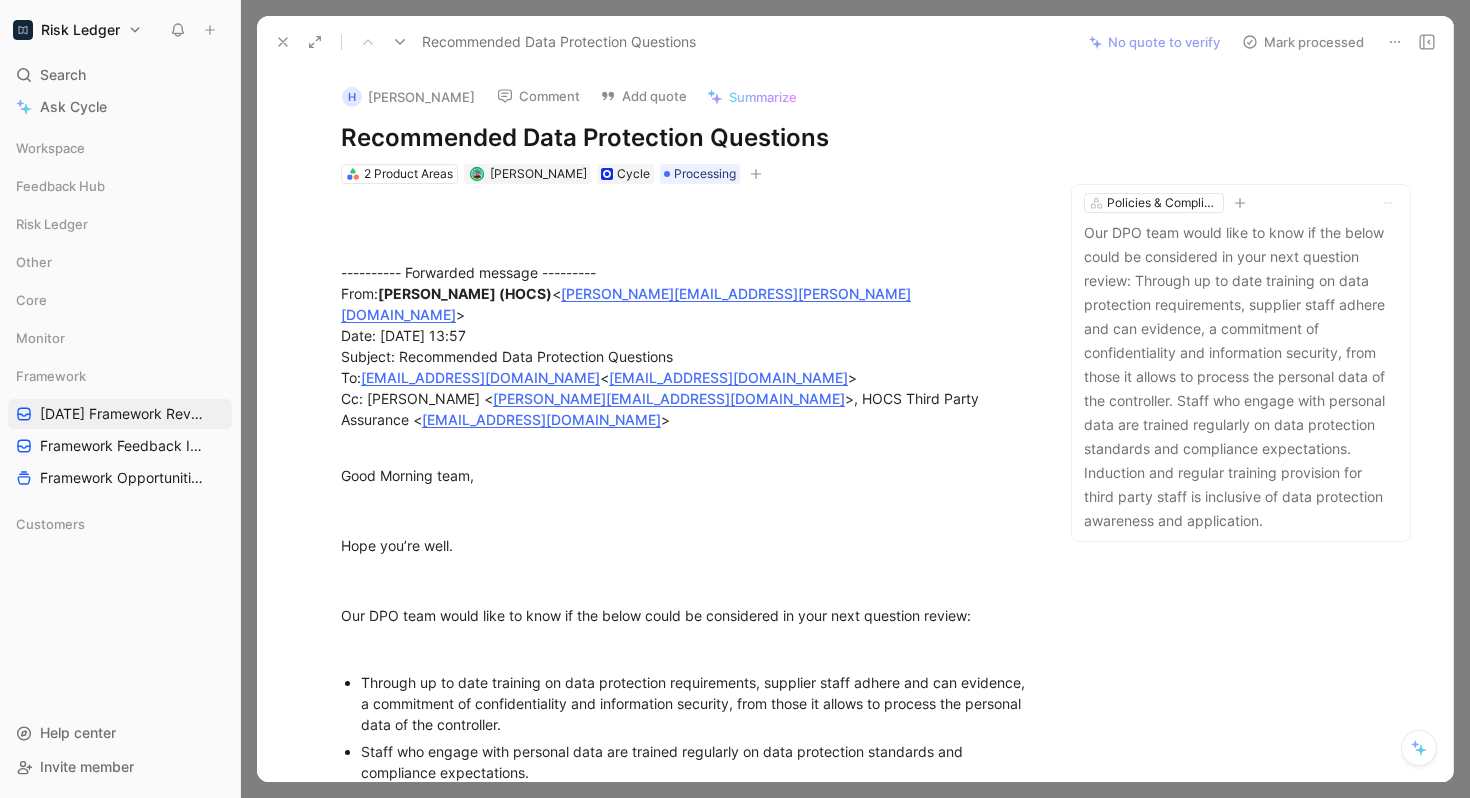 click 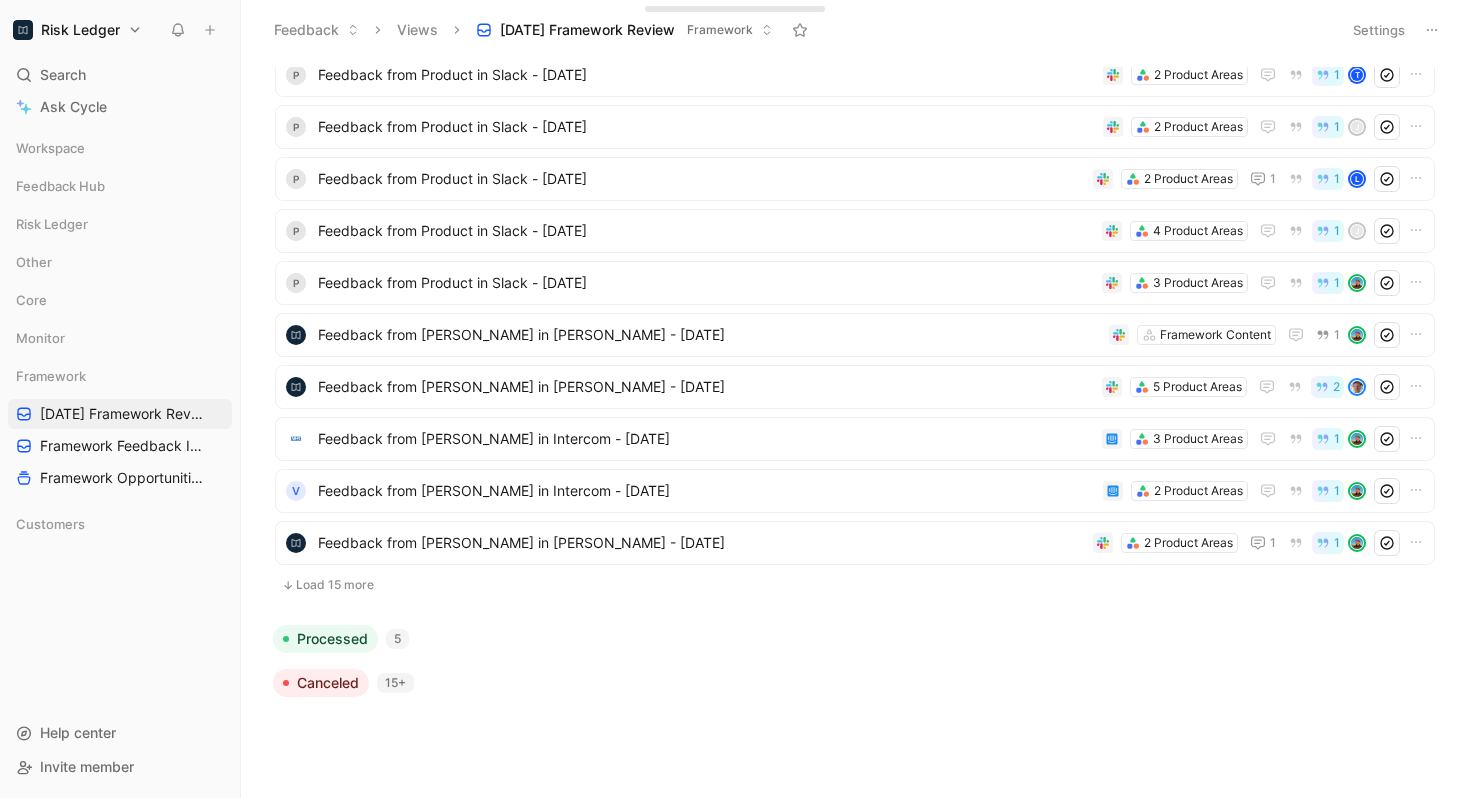 click on "Canceled" at bounding box center [328, 683] 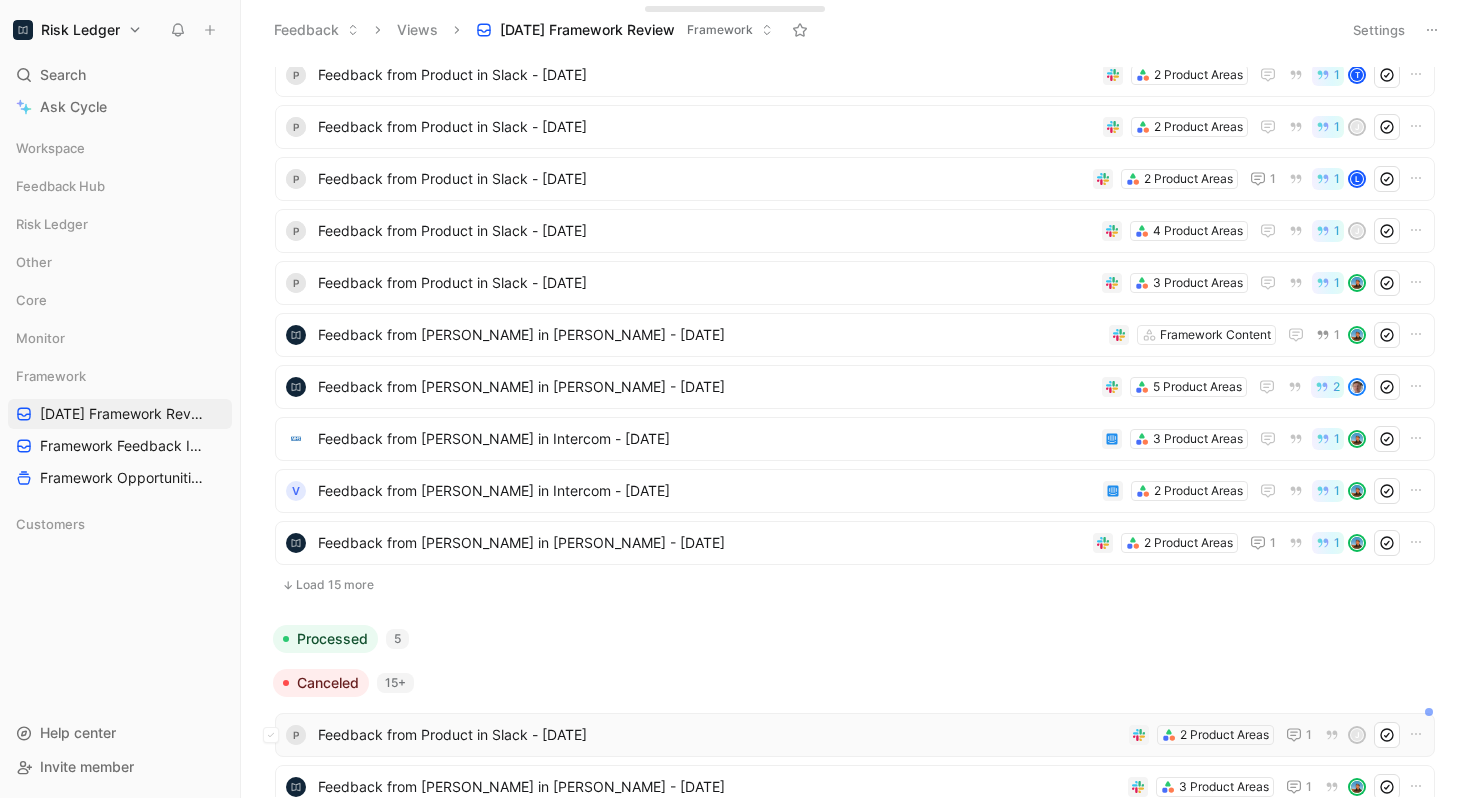 click on "Feedback from Product in Slack - [DATE]" at bounding box center [719, 735] 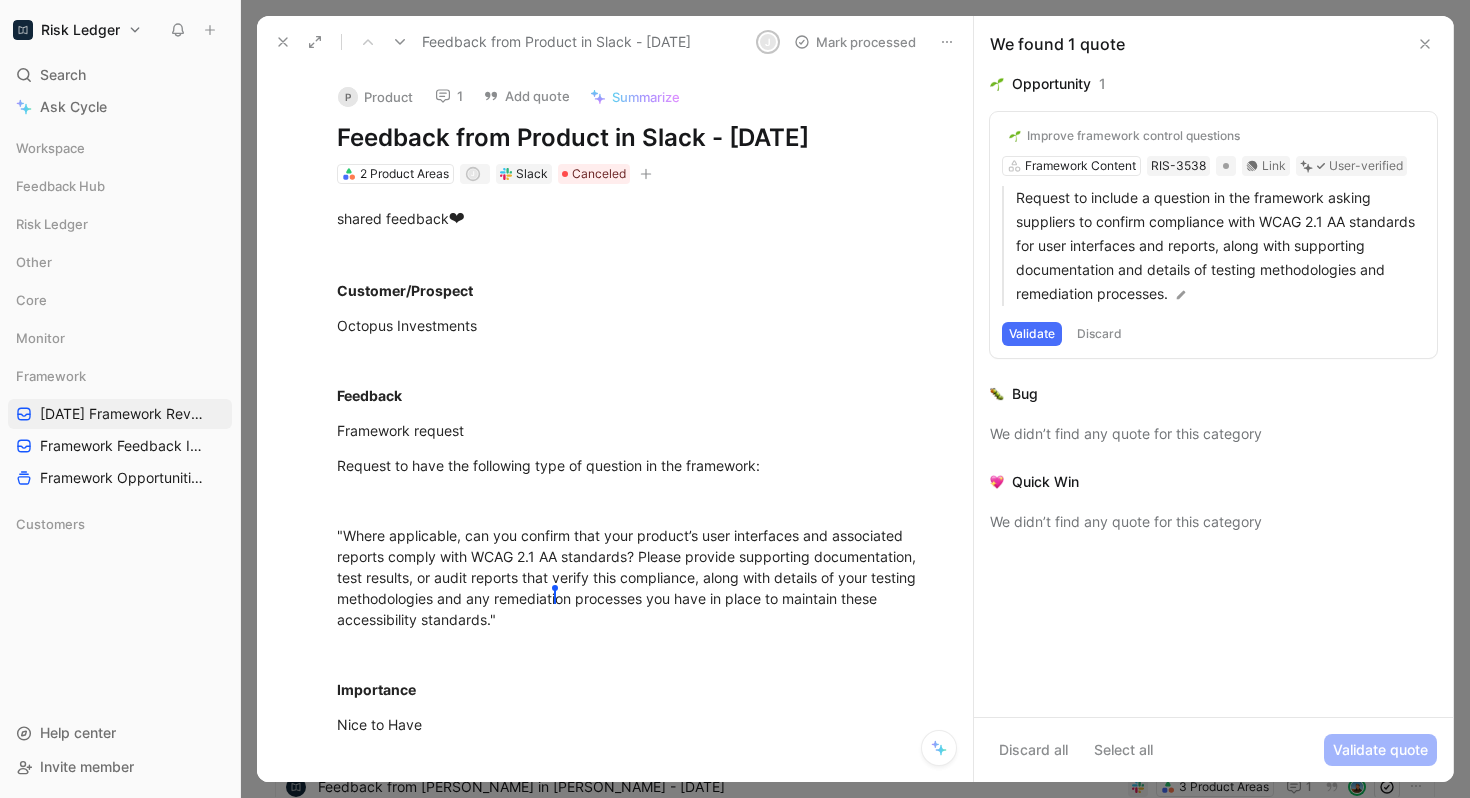 click on "1" at bounding box center [449, 96] 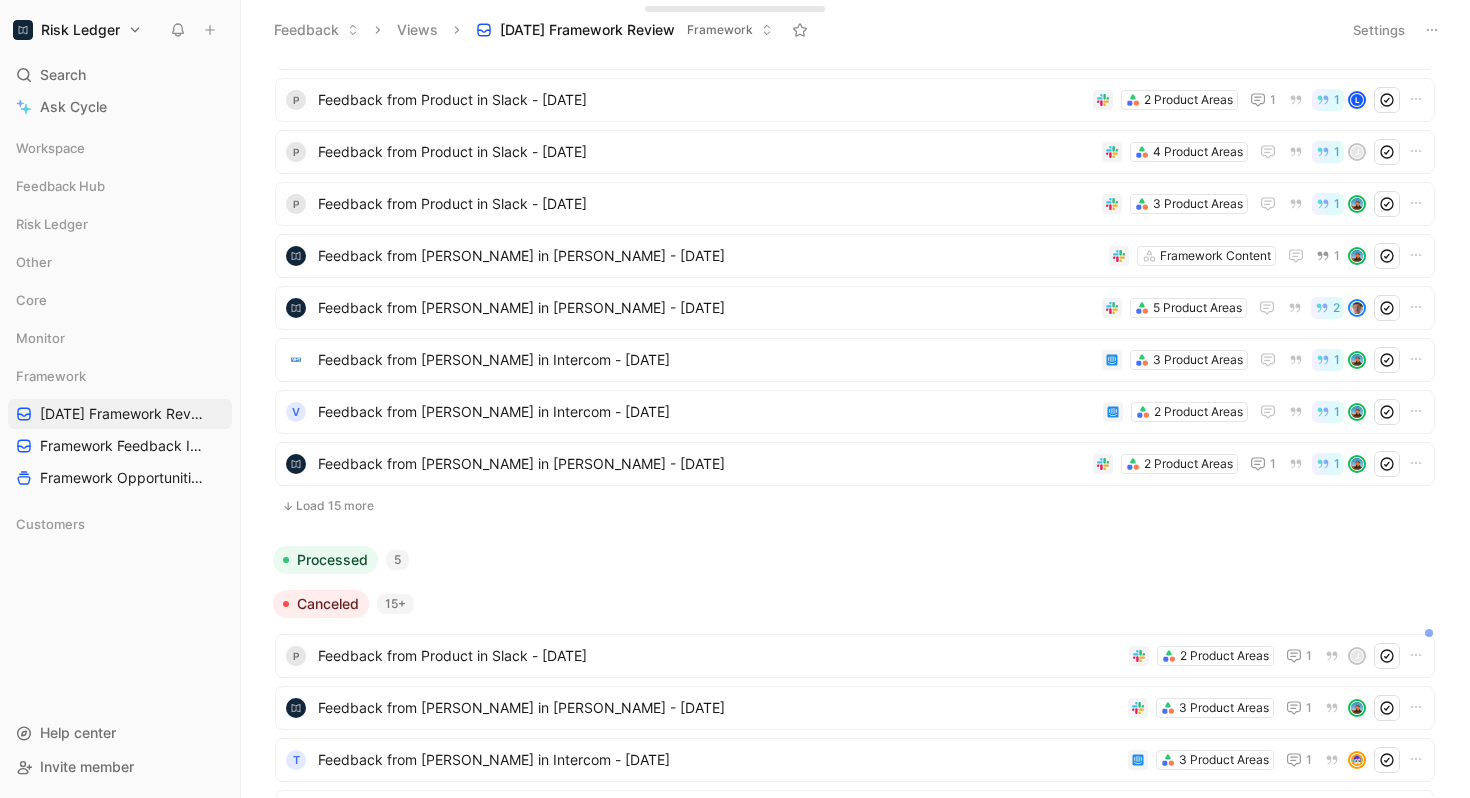 scroll, scrollTop: 447, scrollLeft: 0, axis: vertical 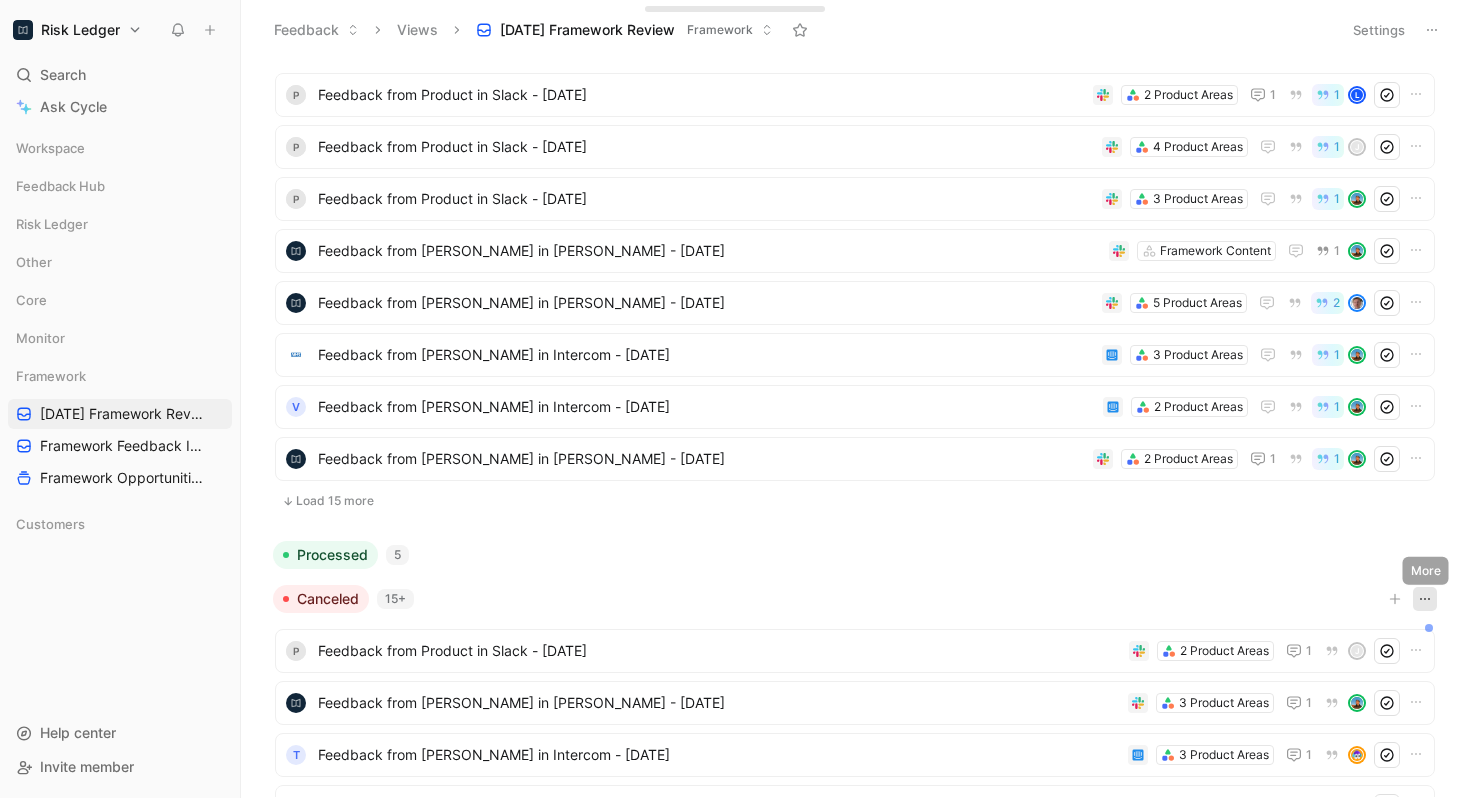 click 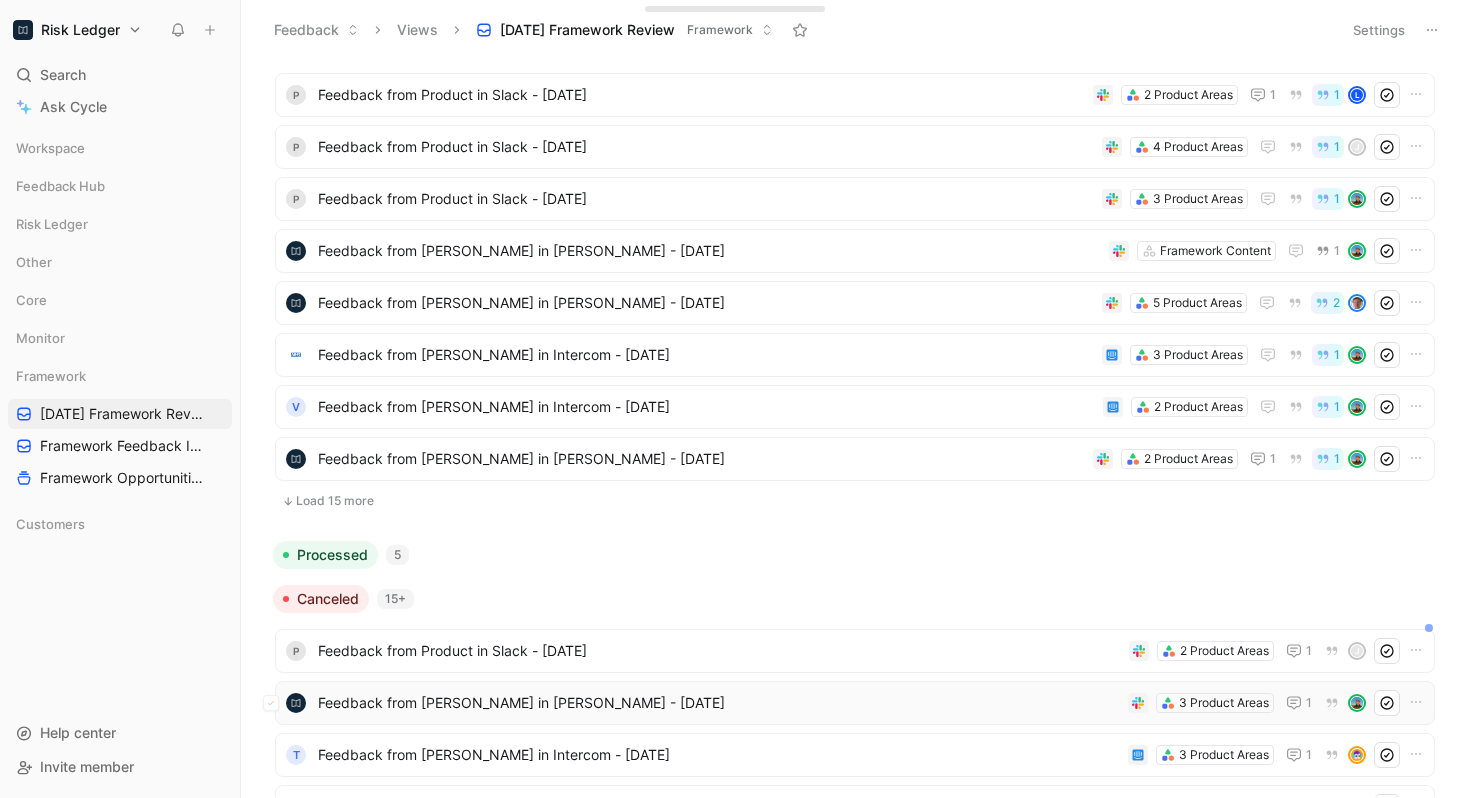 click on "Feedback from [PERSON_NAME] in [PERSON_NAME] - [DATE]" at bounding box center [719, 703] 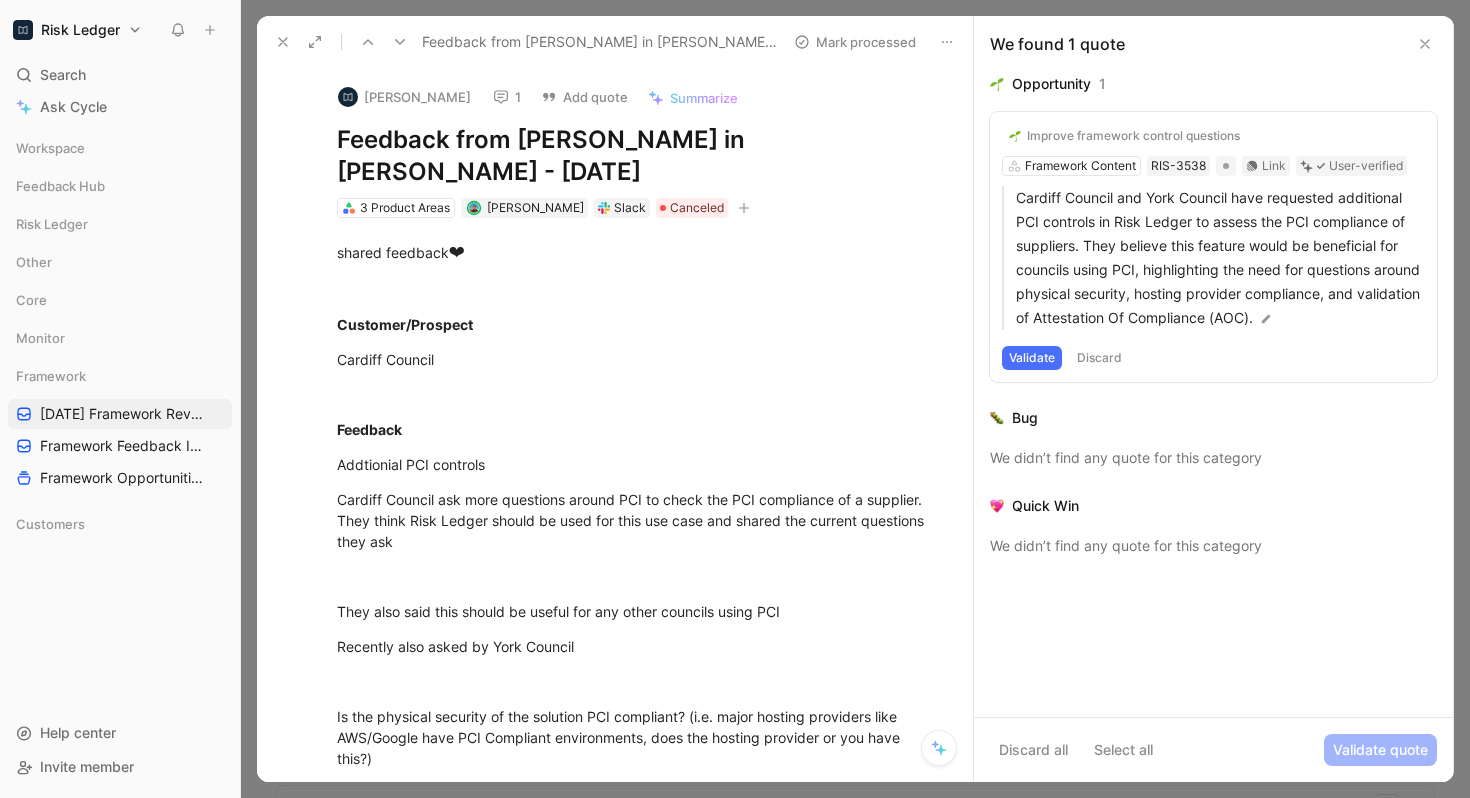 click 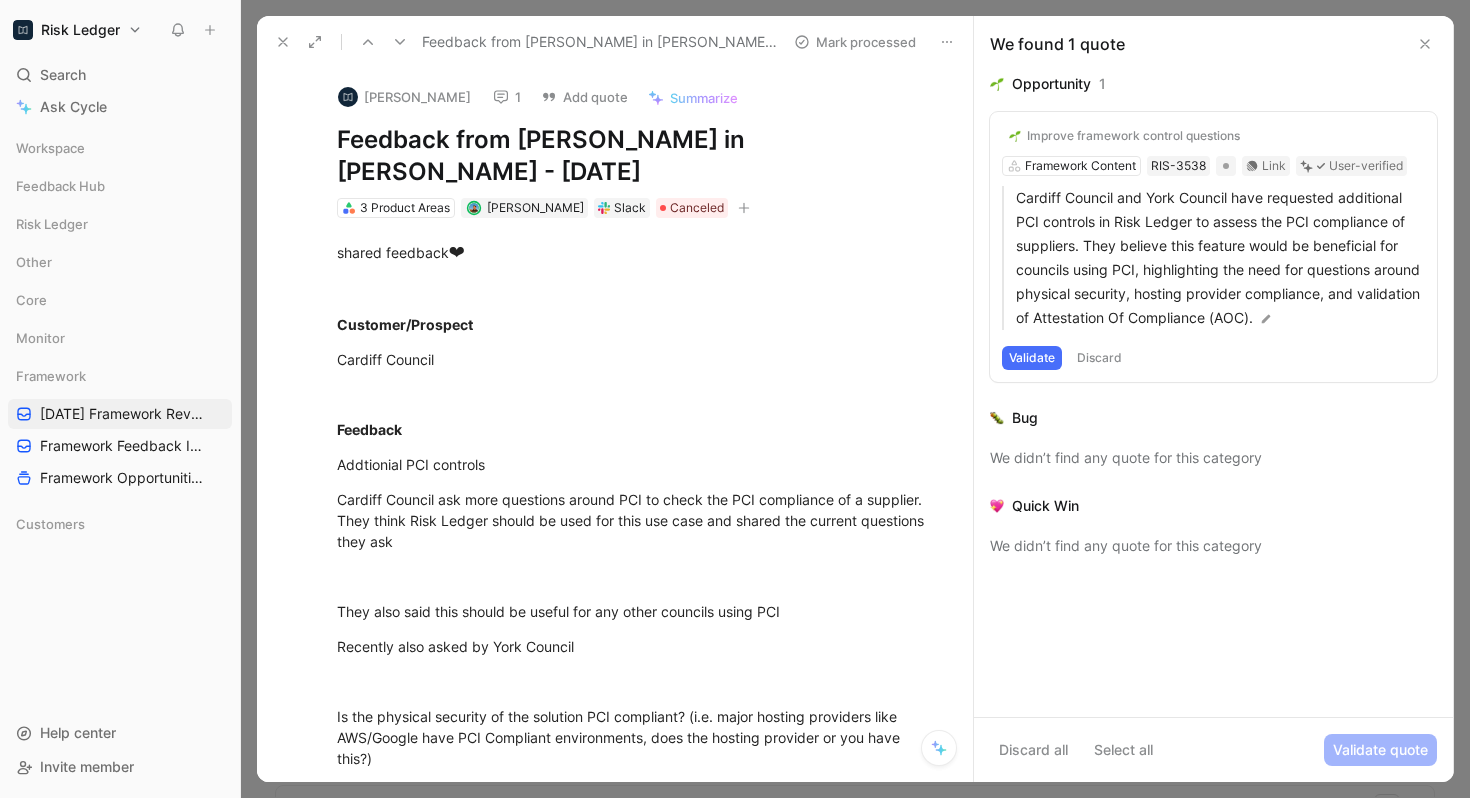 click 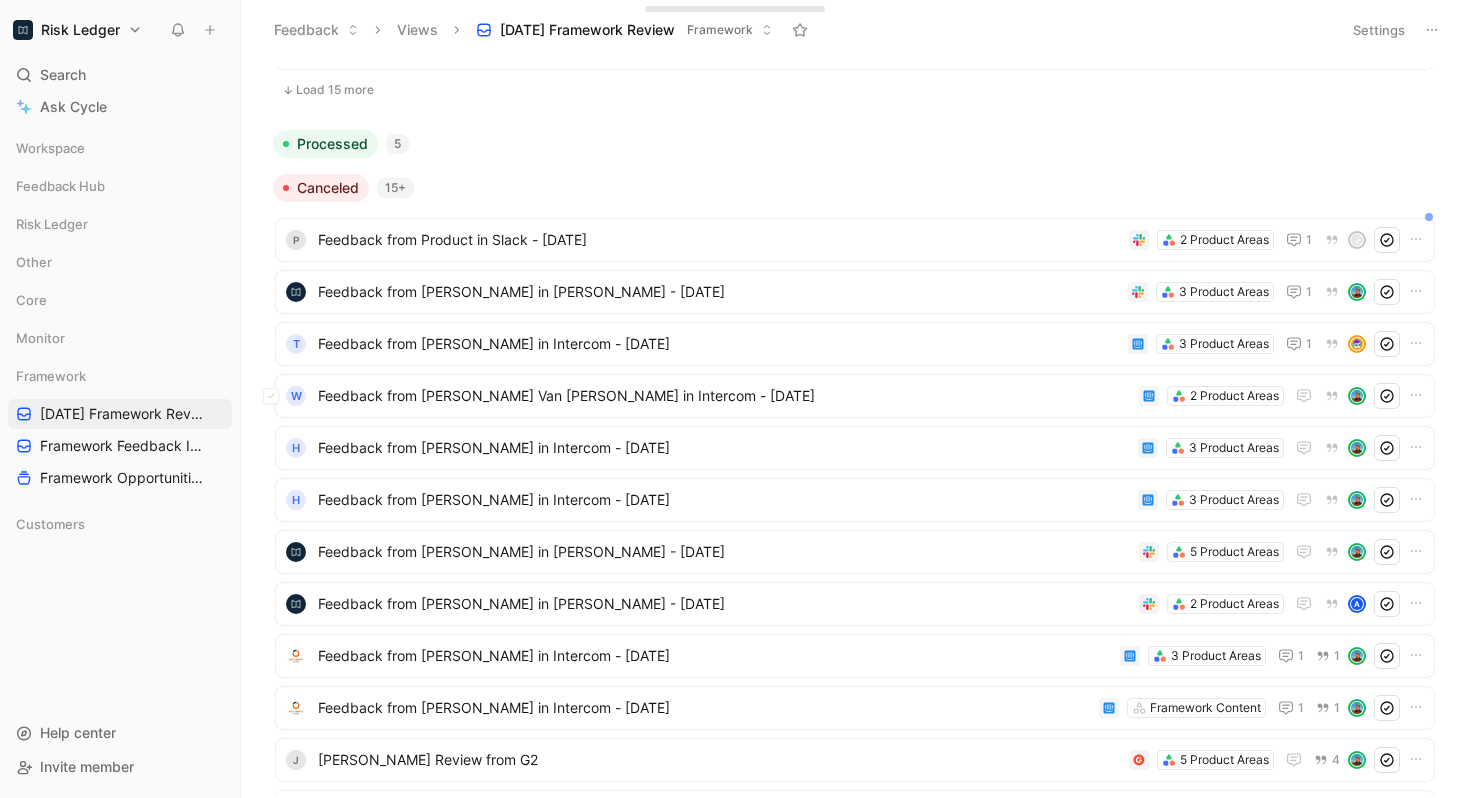 scroll, scrollTop: 905, scrollLeft: 0, axis: vertical 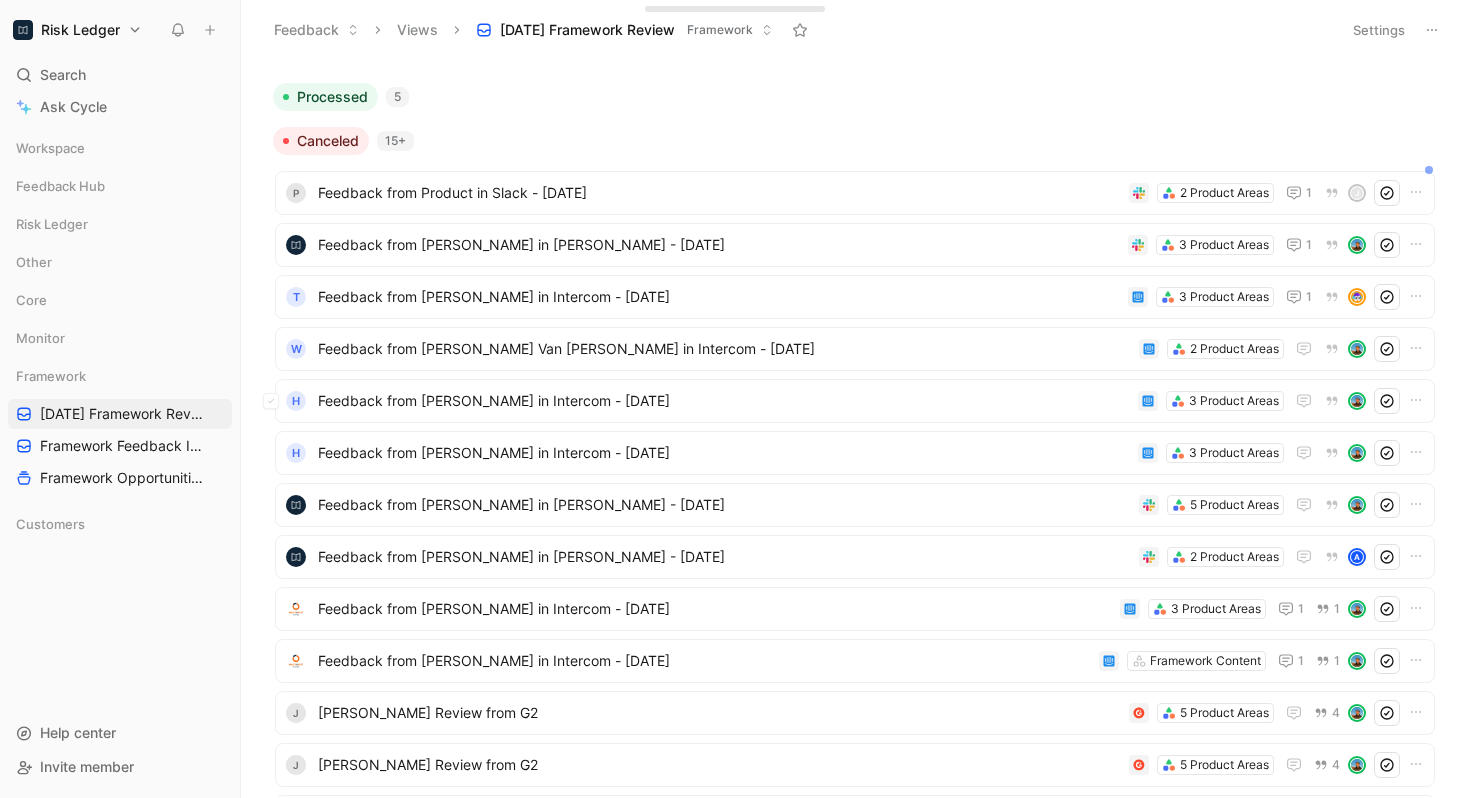 click on "Feedback from [PERSON_NAME] in Intercom - [DATE]" at bounding box center [724, 401] 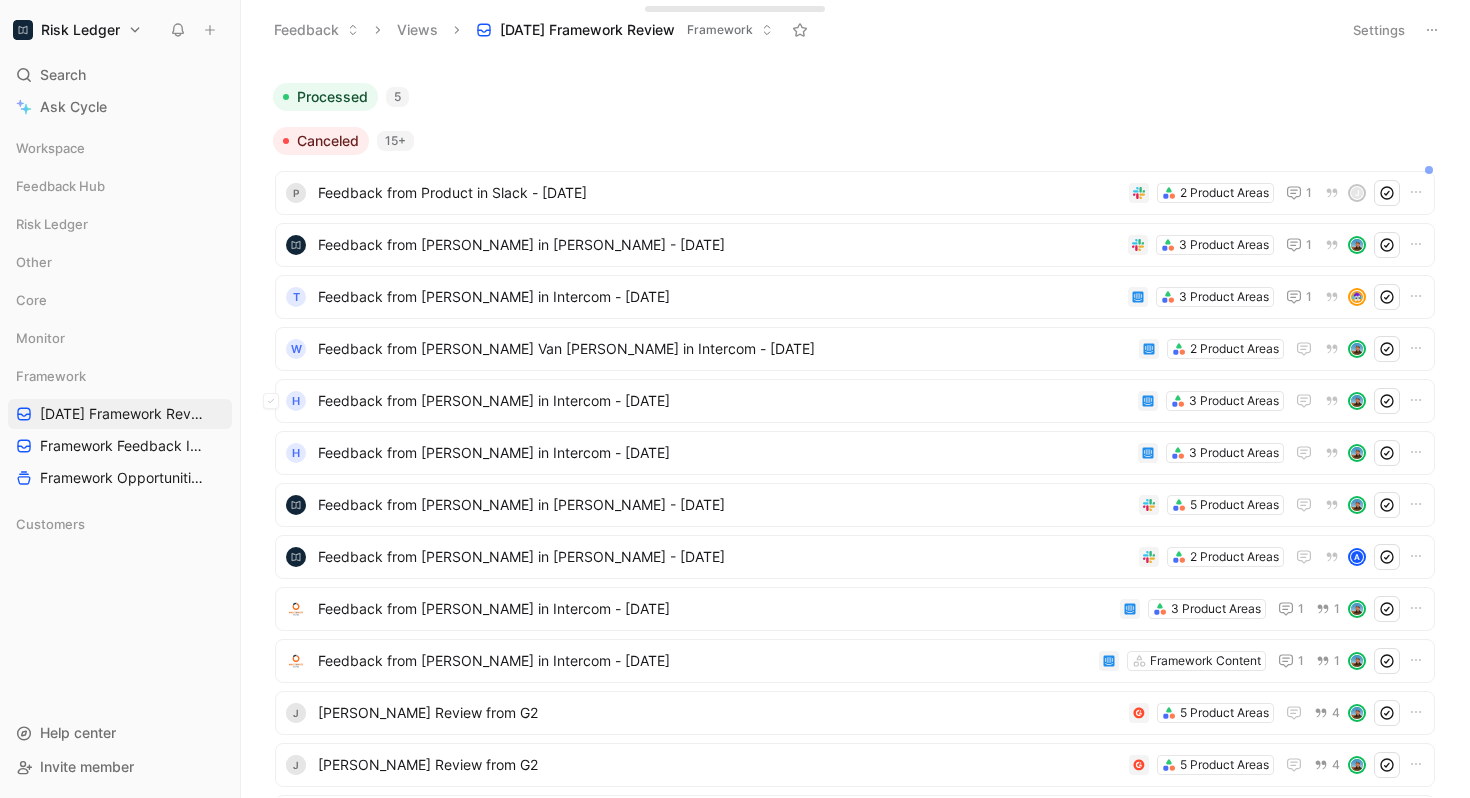 scroll, scrollTop: 1195, scrollLeft: 0, axis: vertical 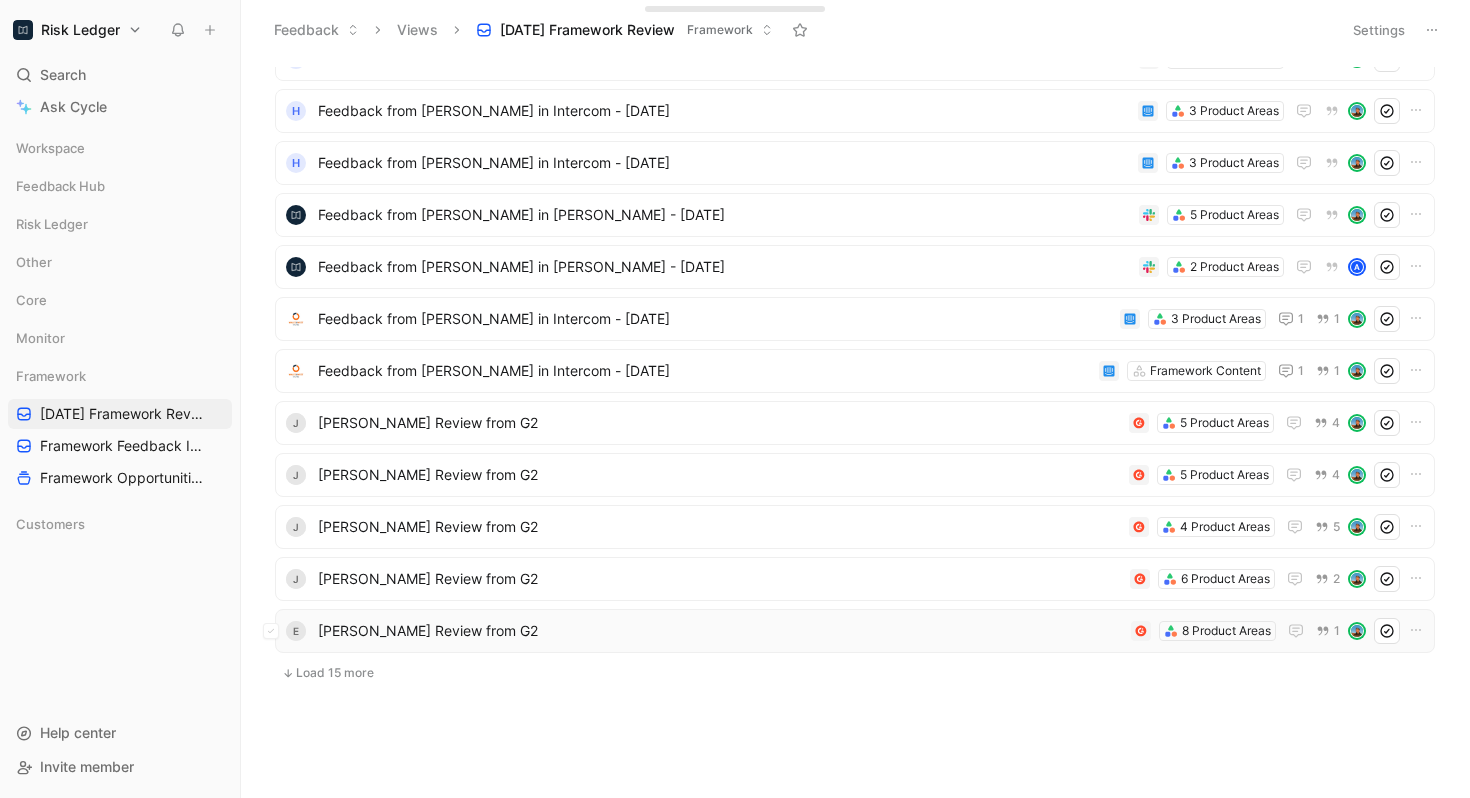 click on "[PERSON_NAME] Review from G2" at bounding box center [720, 631] 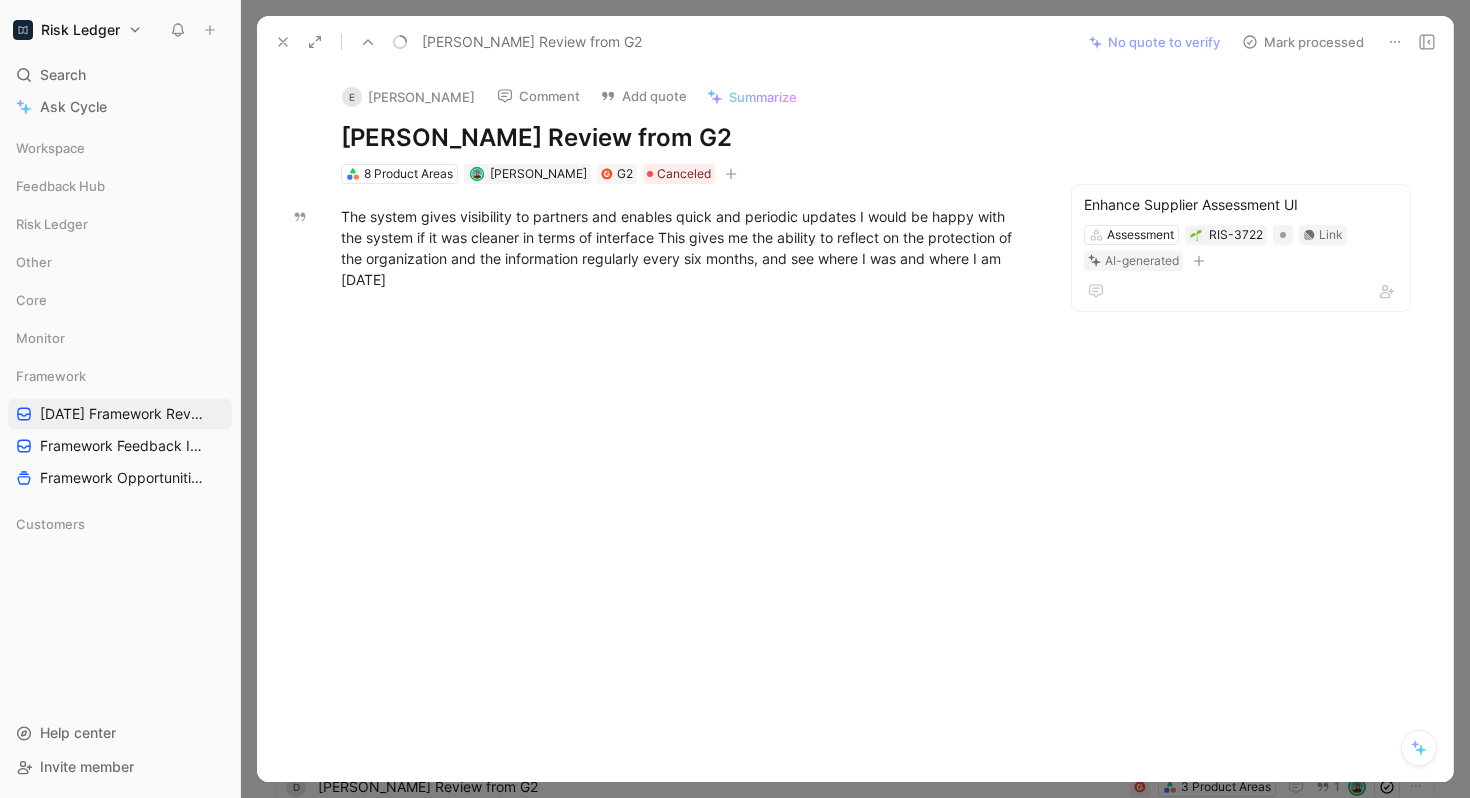 click 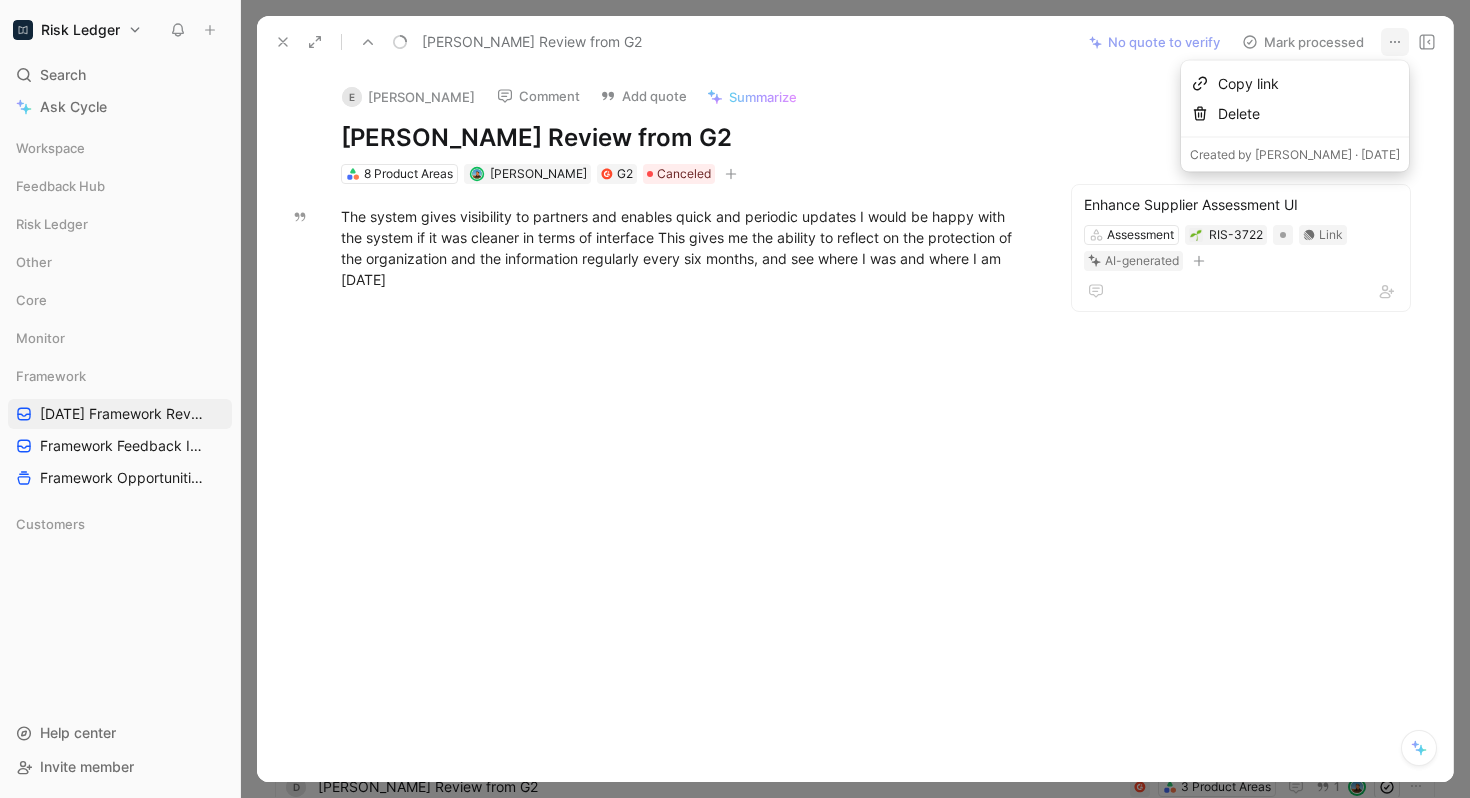 type 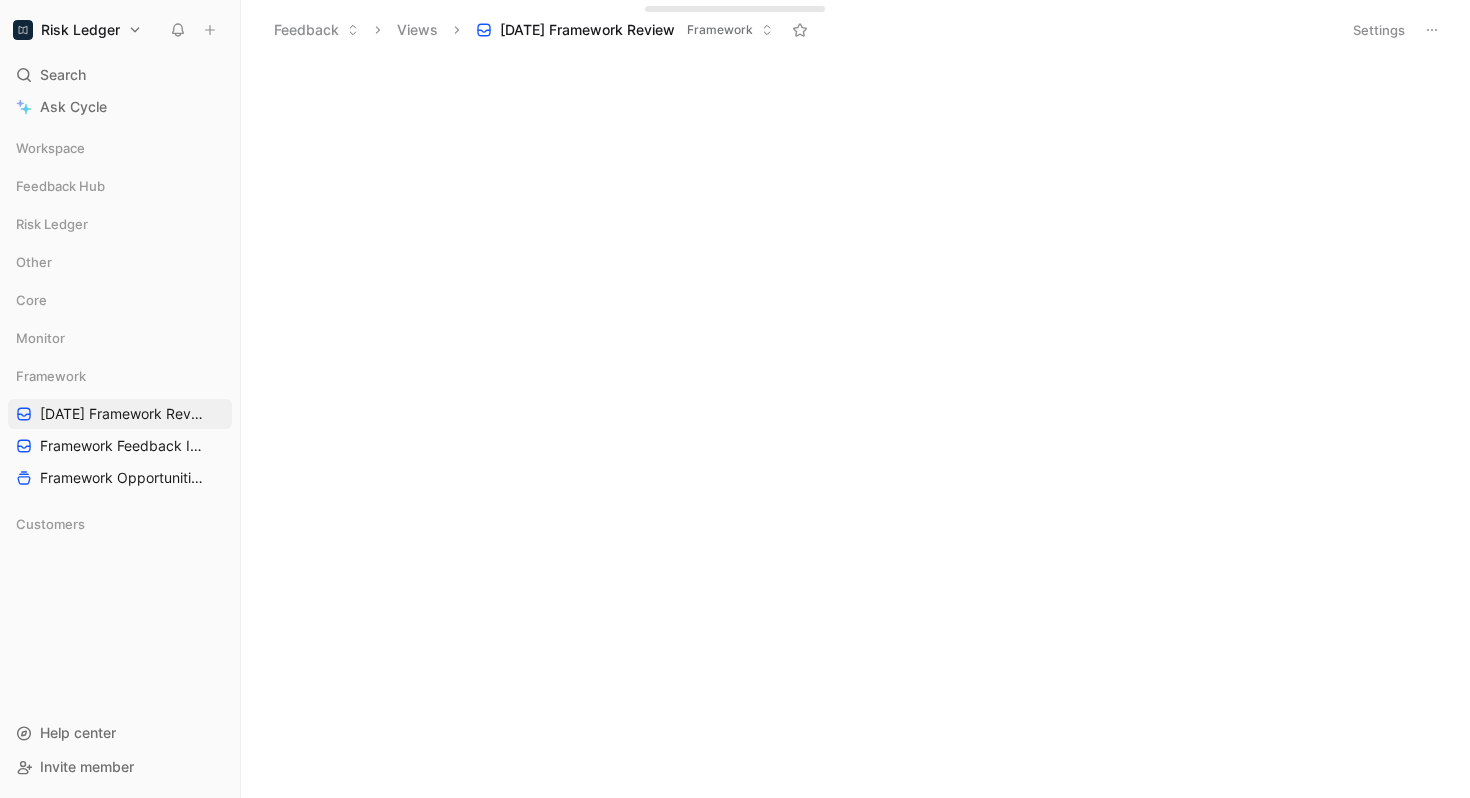 scroll, scrollTop: 0, scrollLeft: 0, axis: both 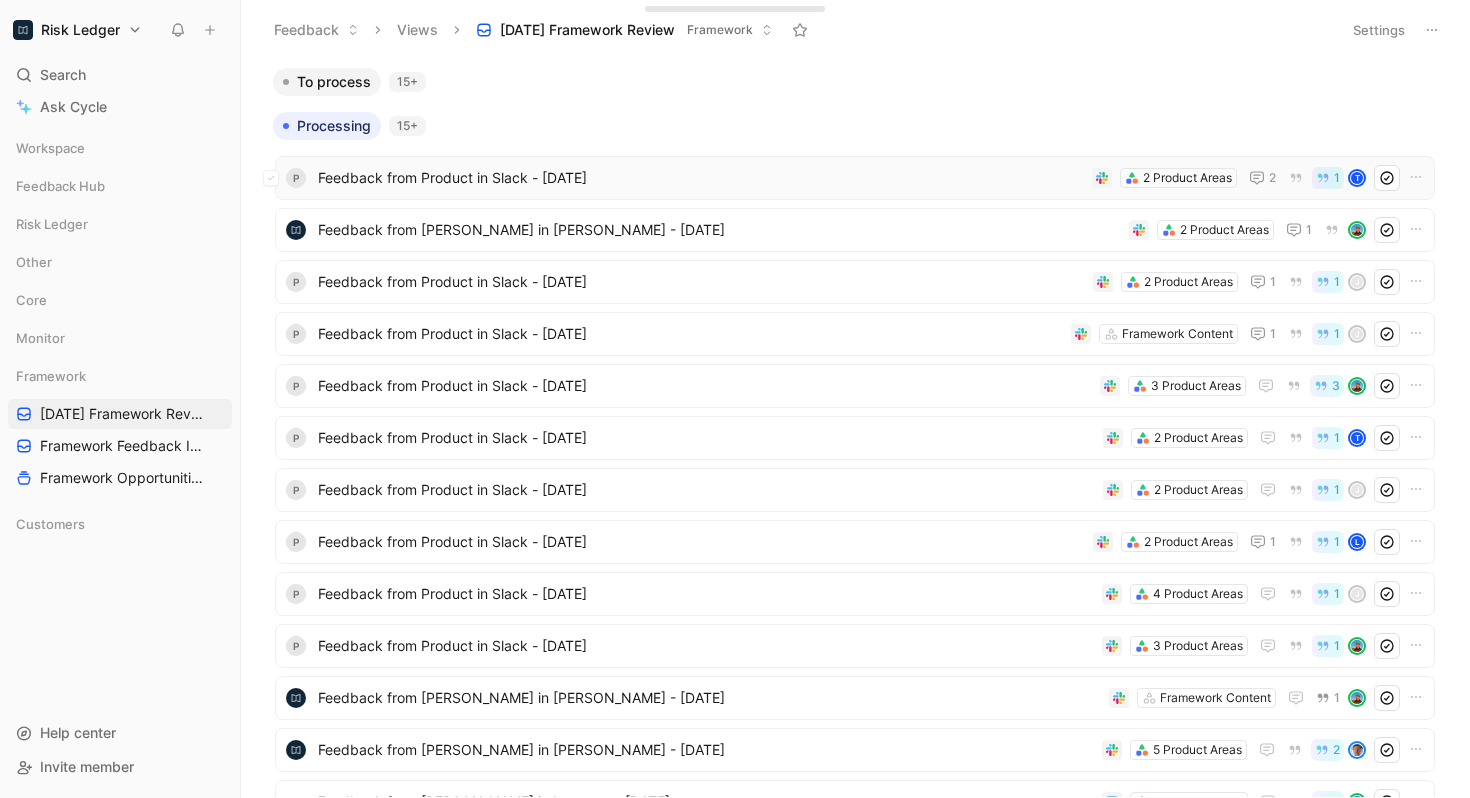 click on "P Feedback from Product in Slack - [DATE] 2 Product Areas 2 1 T" at bounding box center (855, 178) 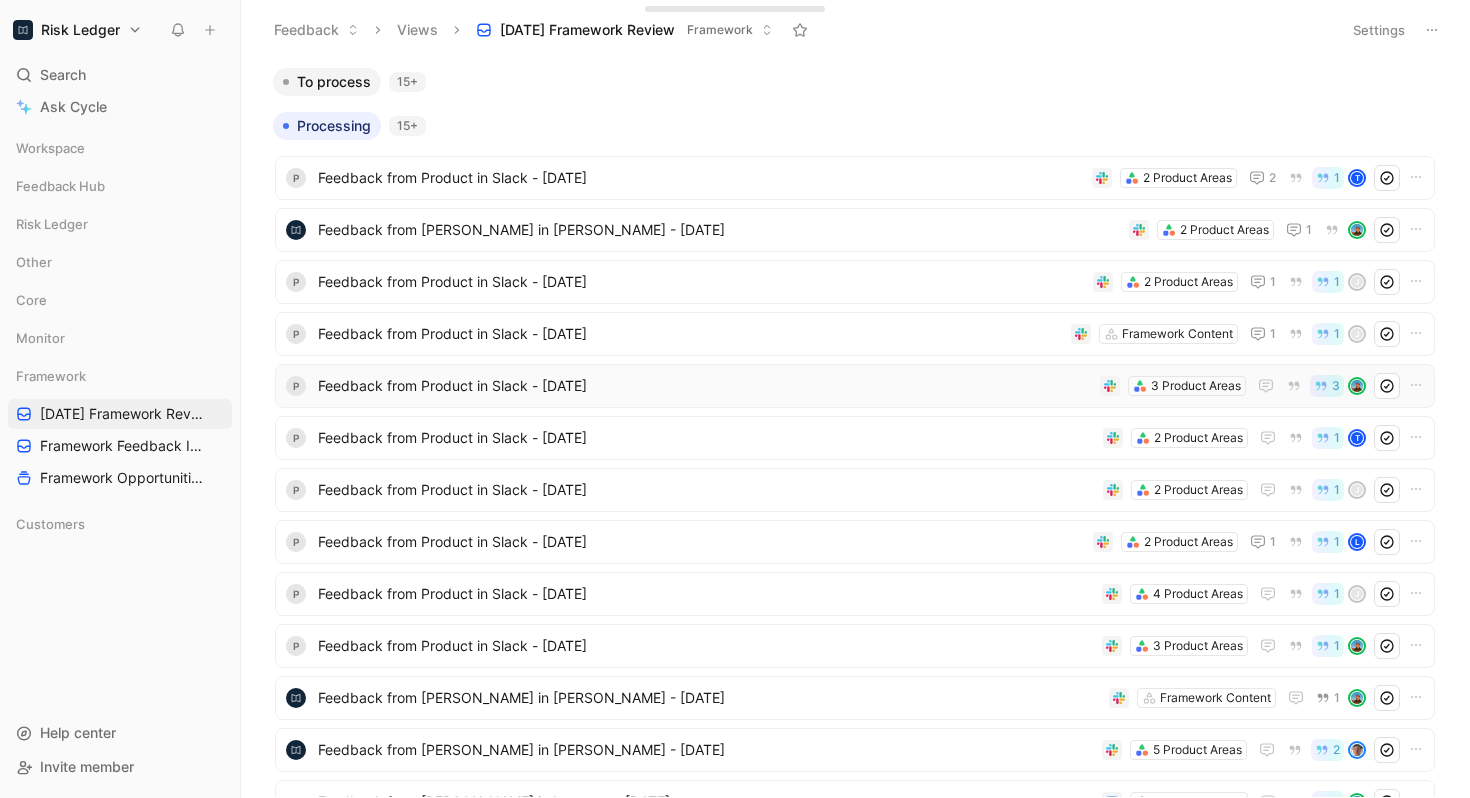 scroll, scrollTop: 645, scrollLeft: 0, axis: vertical 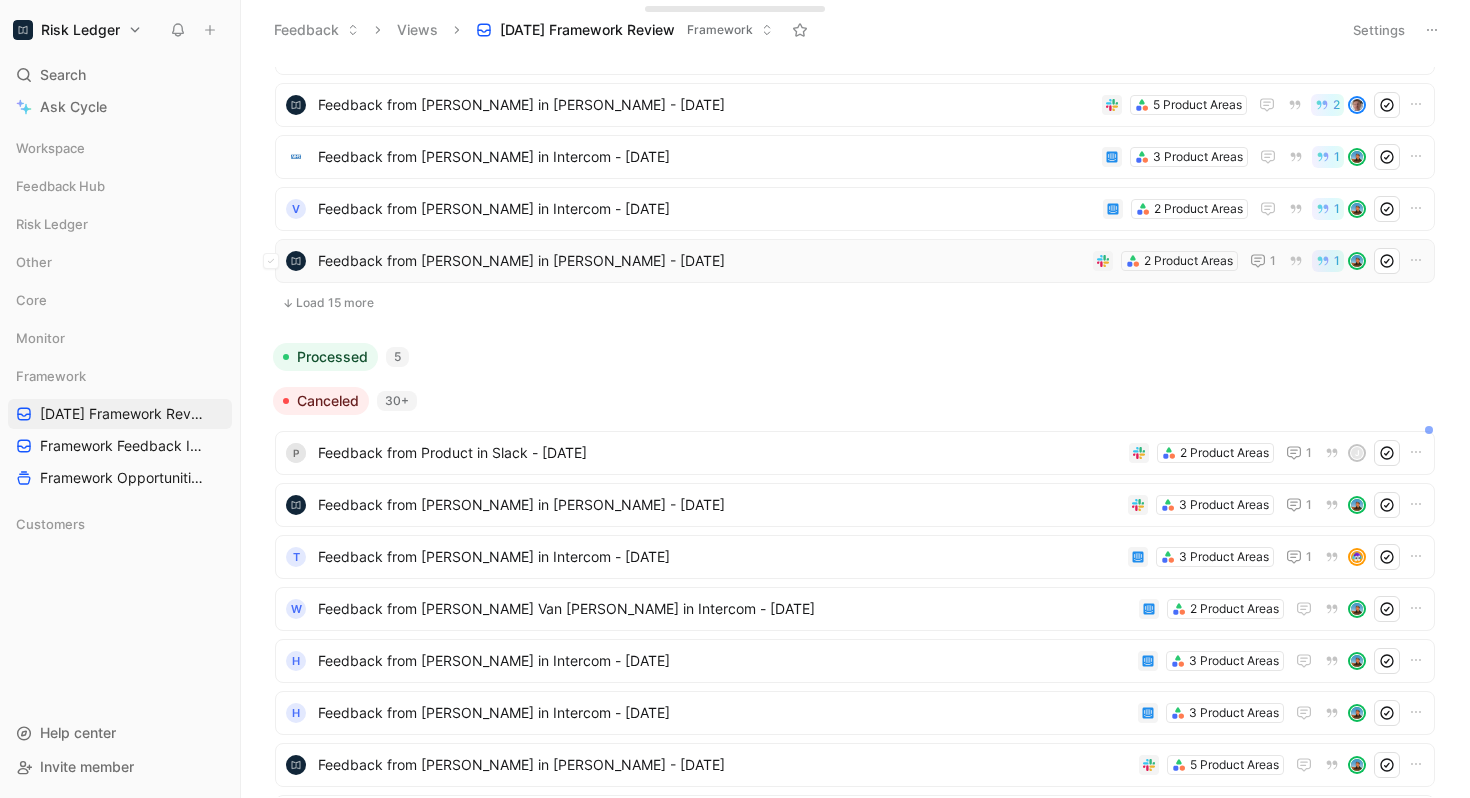 click on "Feedback from [PERSON_NAME] in [PERSON_NAME] - [DATE]" at bounding box center [701, 261] 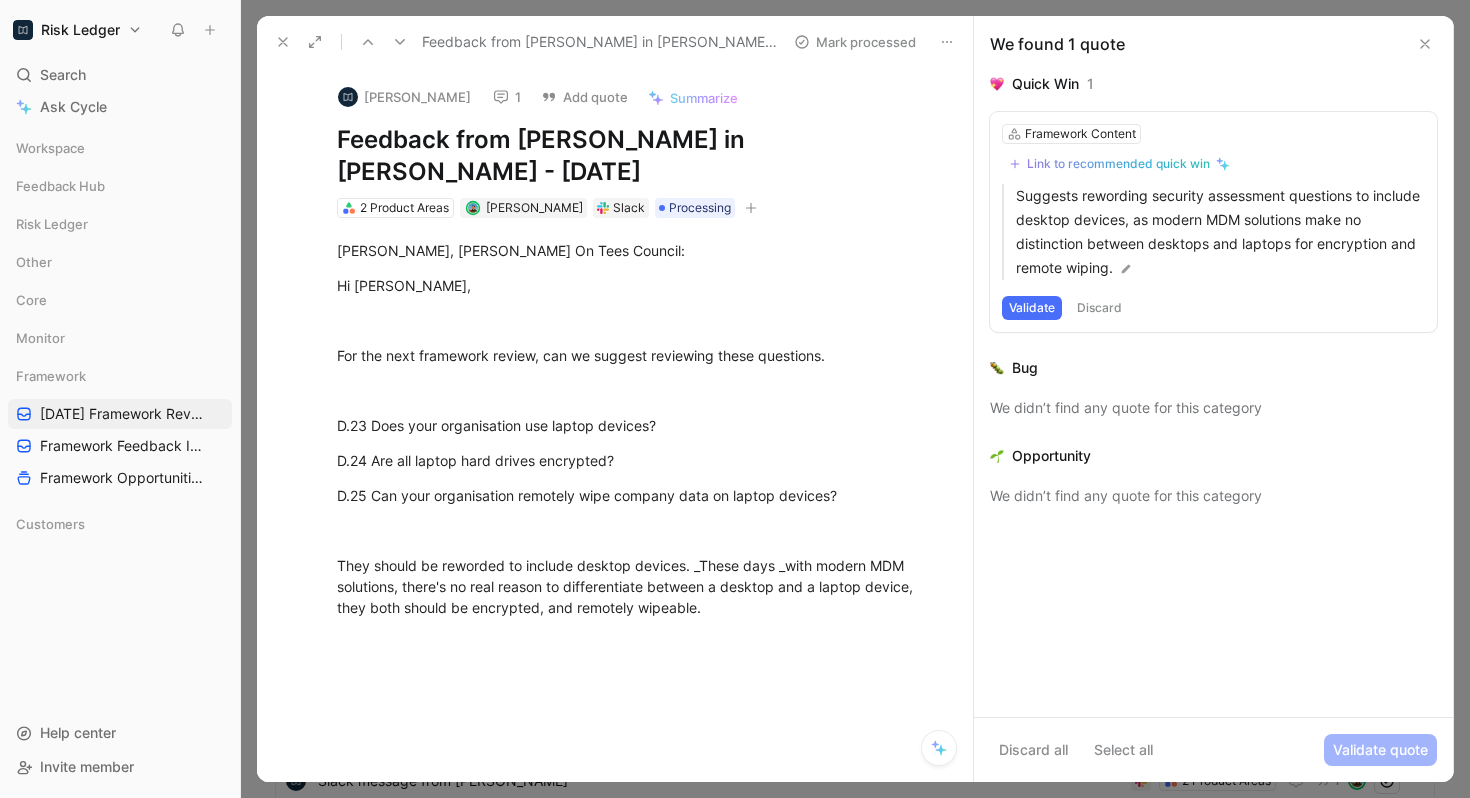 click at bounding box center [947, 42] 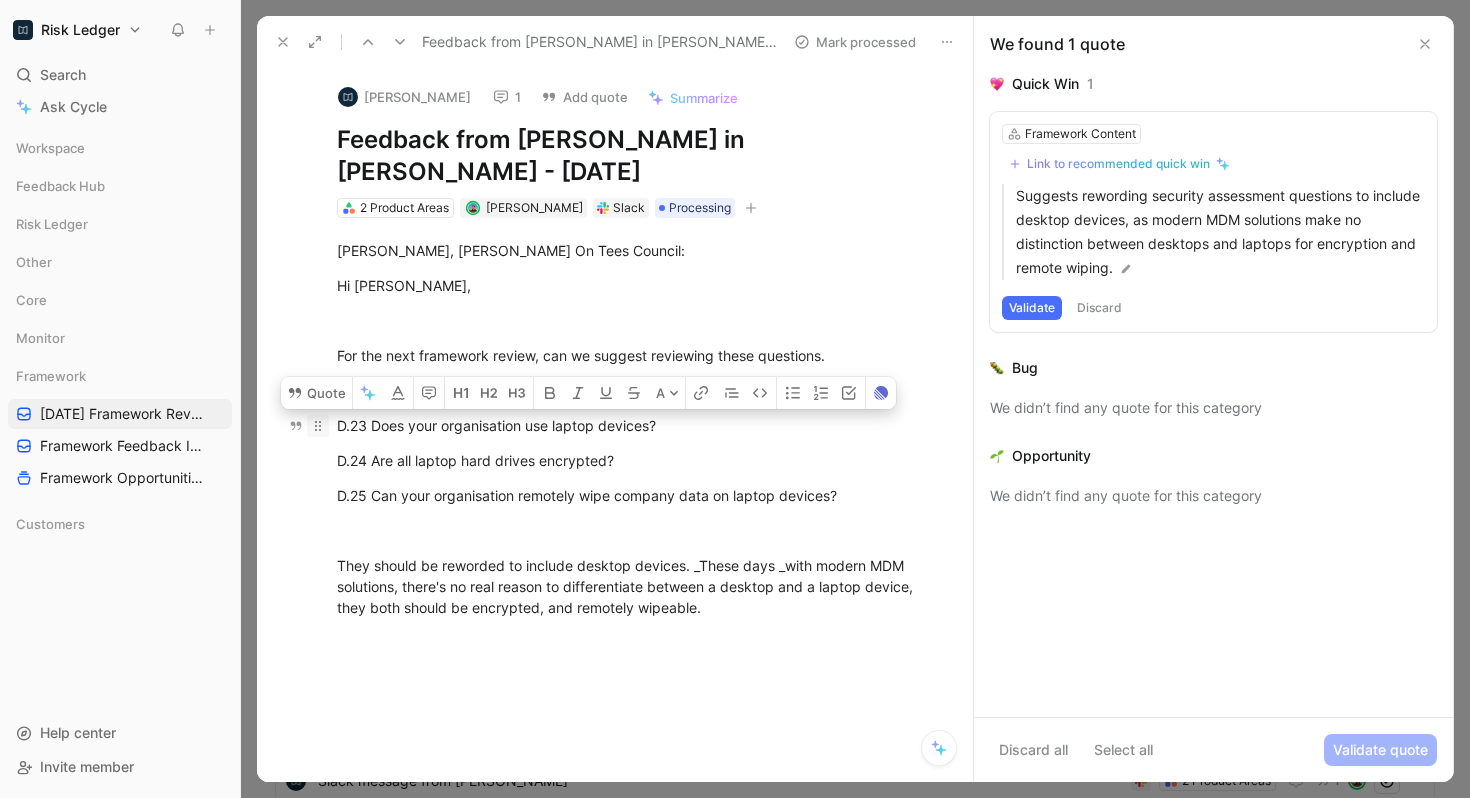drag, startPoint x: 845, startPoint y: 468, endPoint x: 325, endPoint y: 397, distance: 524.8247 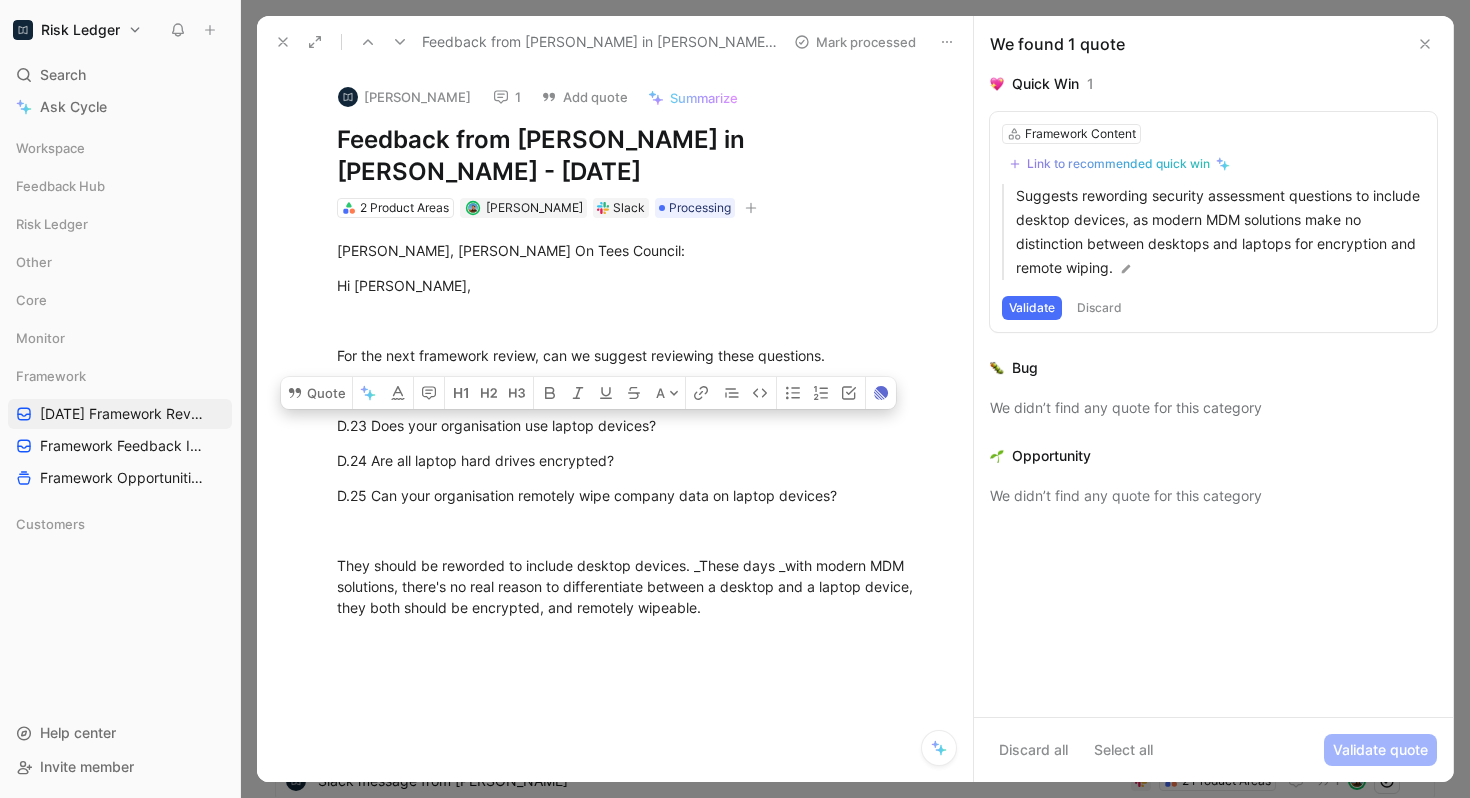 click 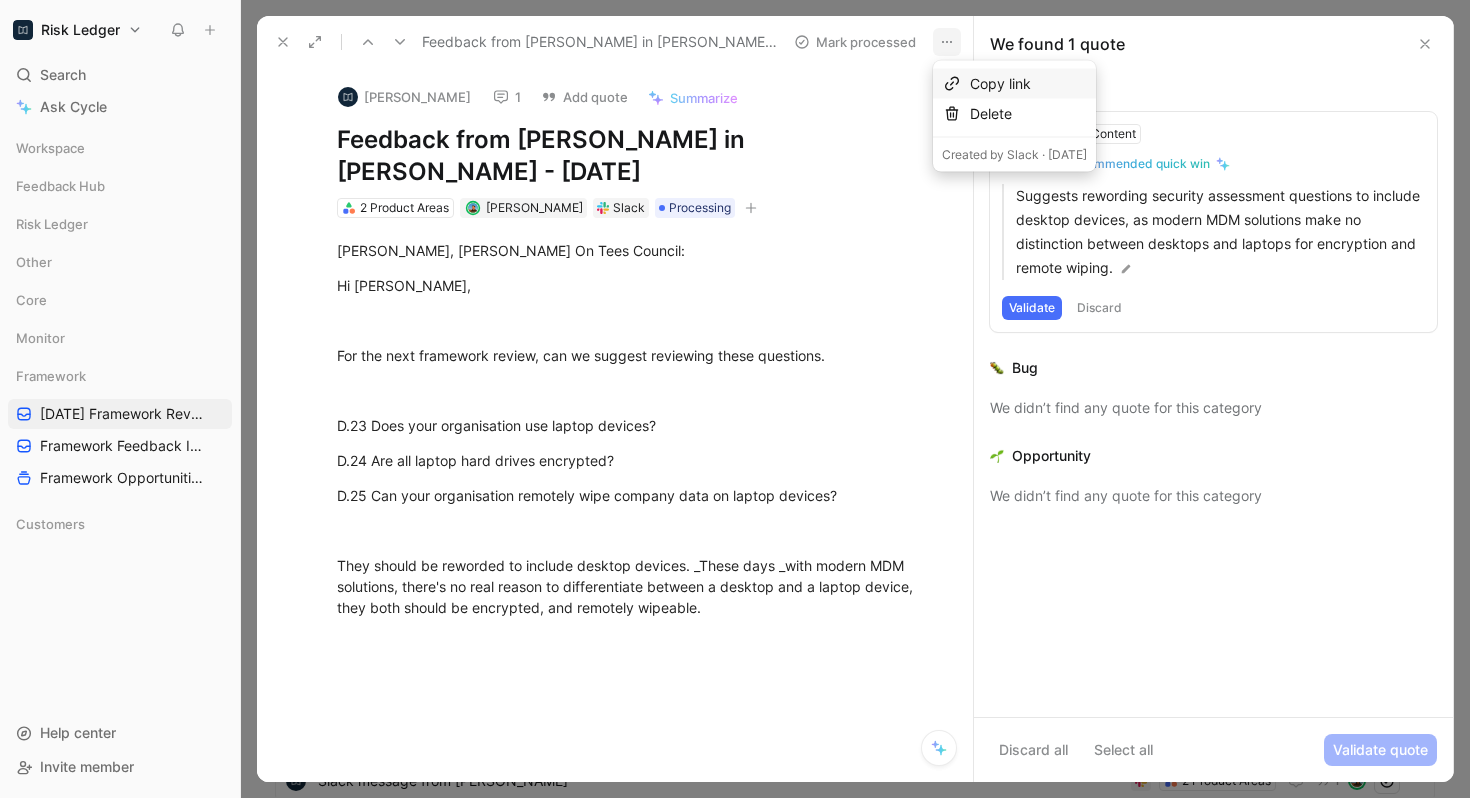 click 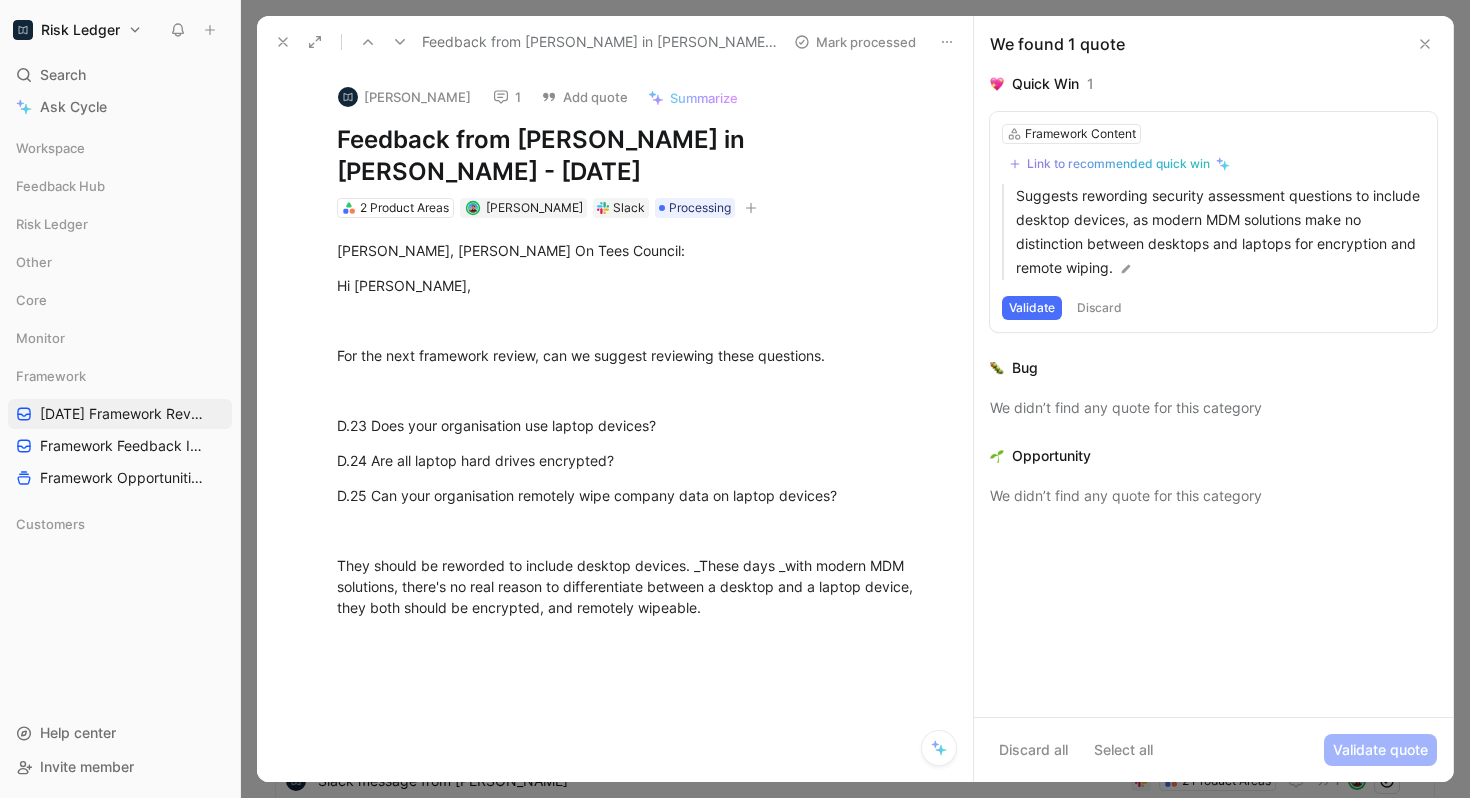 click 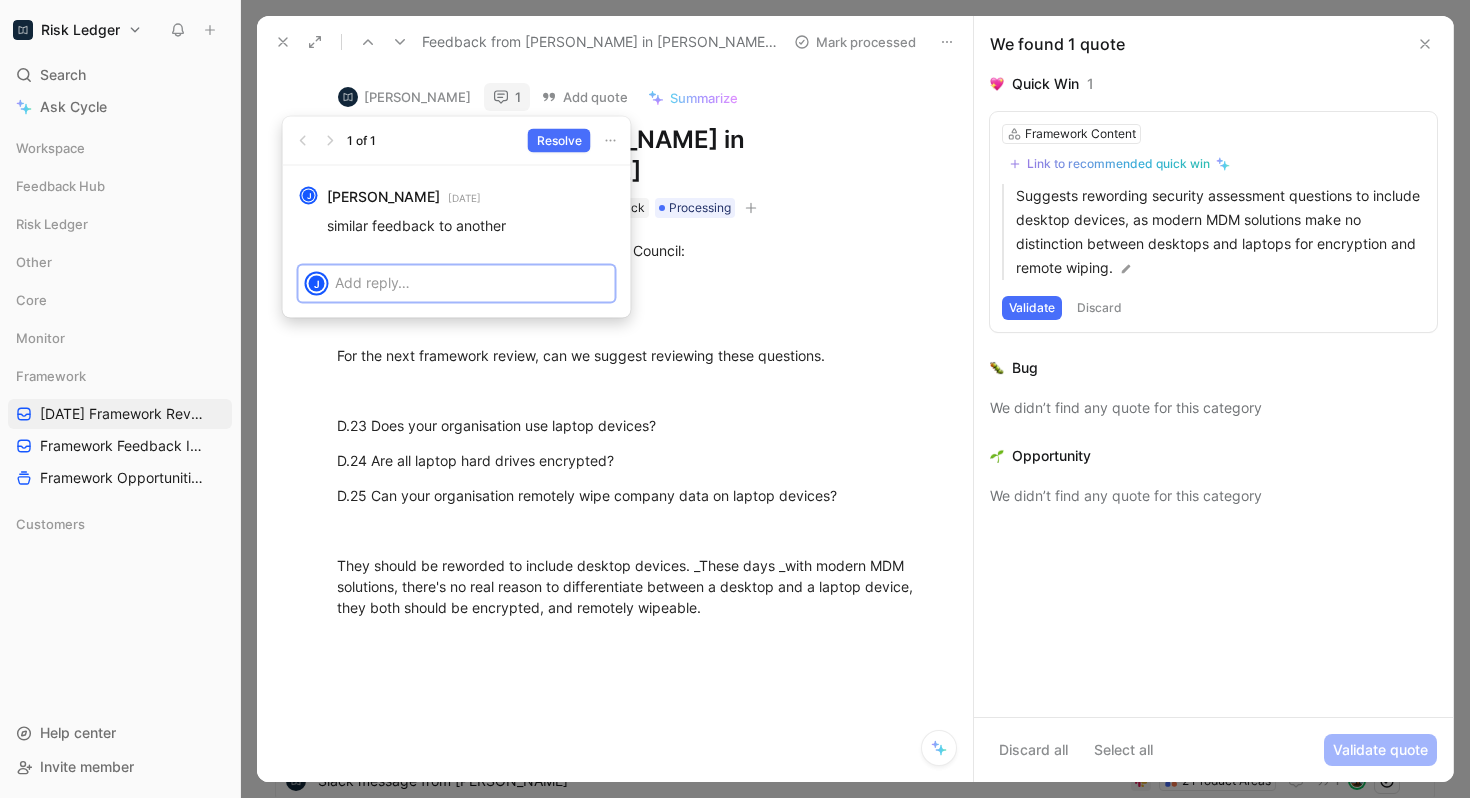 click at bounding box center [472, 282] 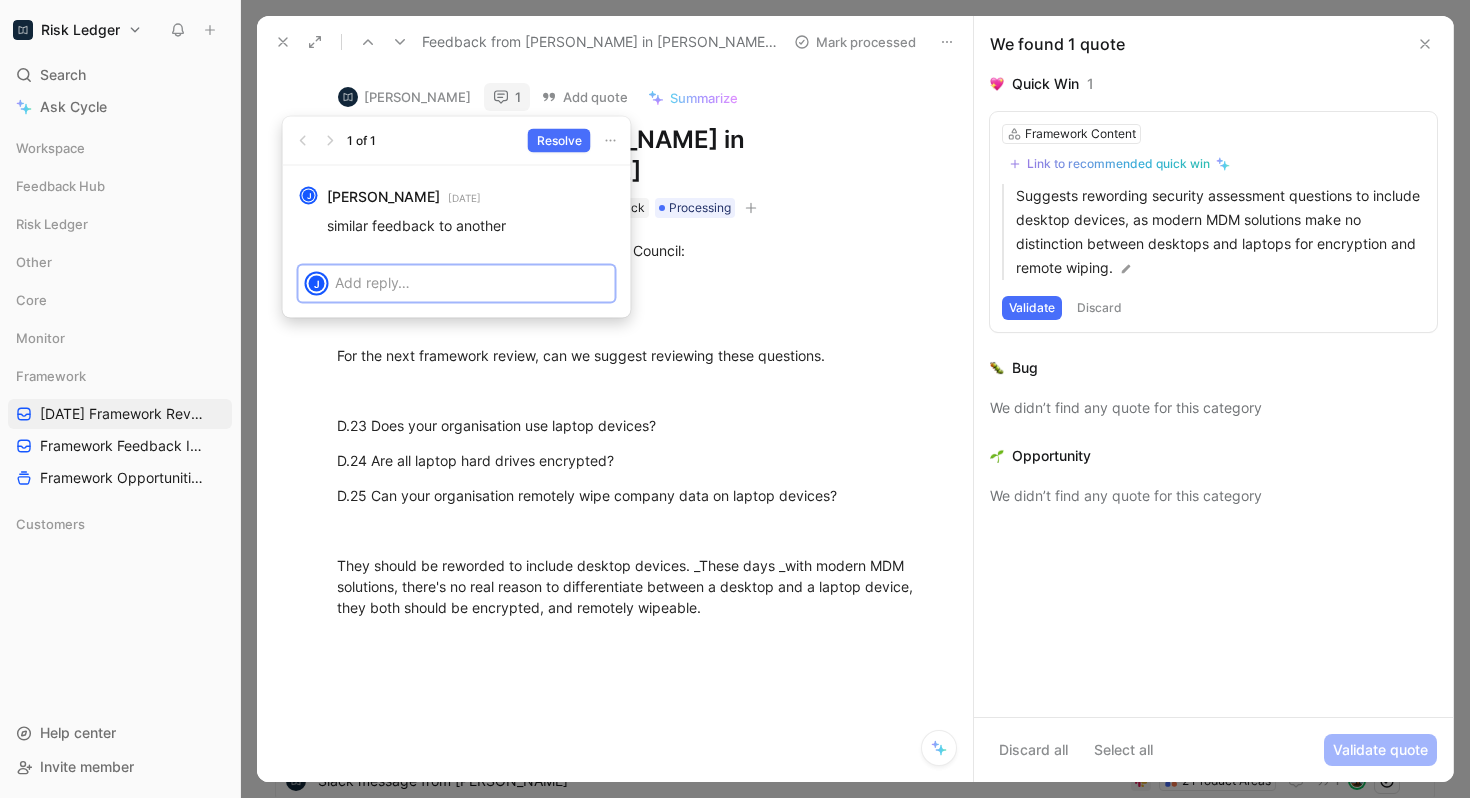 type 